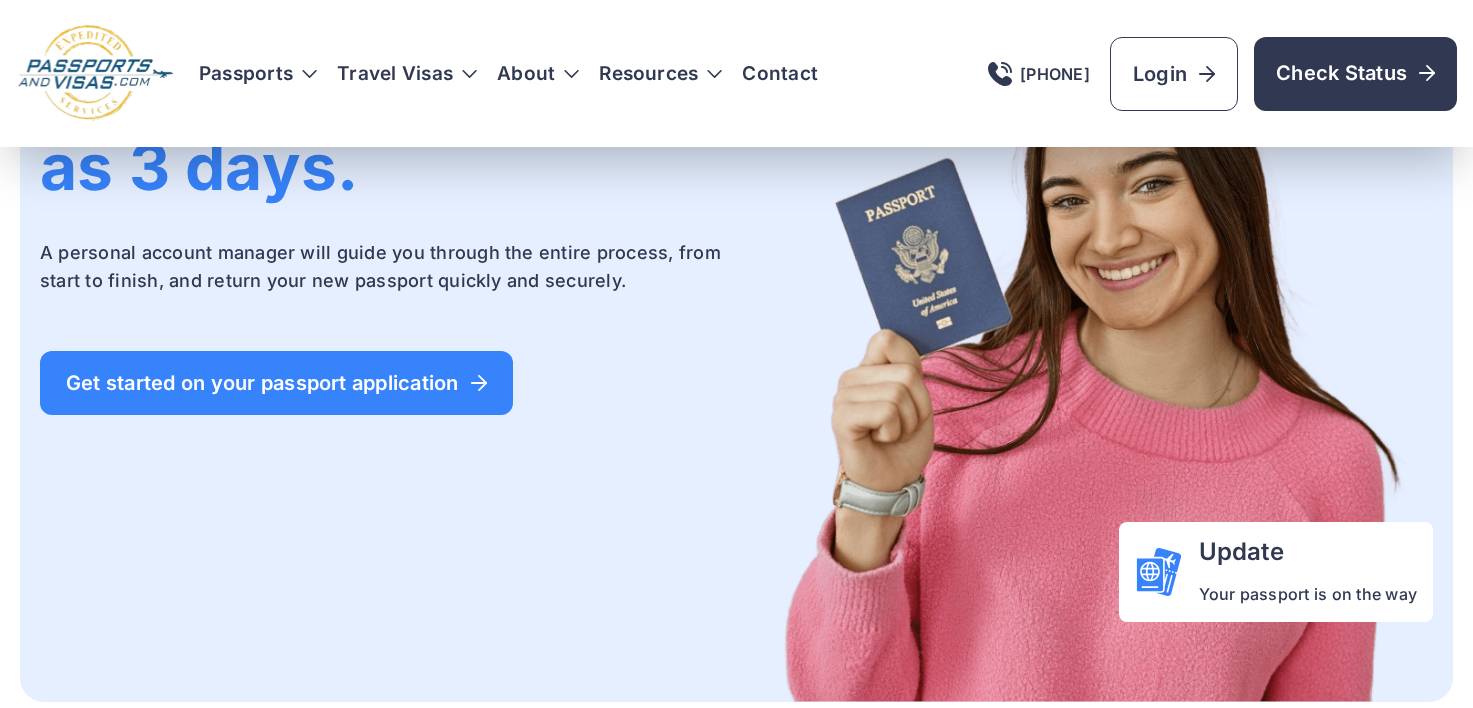 scroll, scrollTop: 0, scrollLeft: 0, axis: both 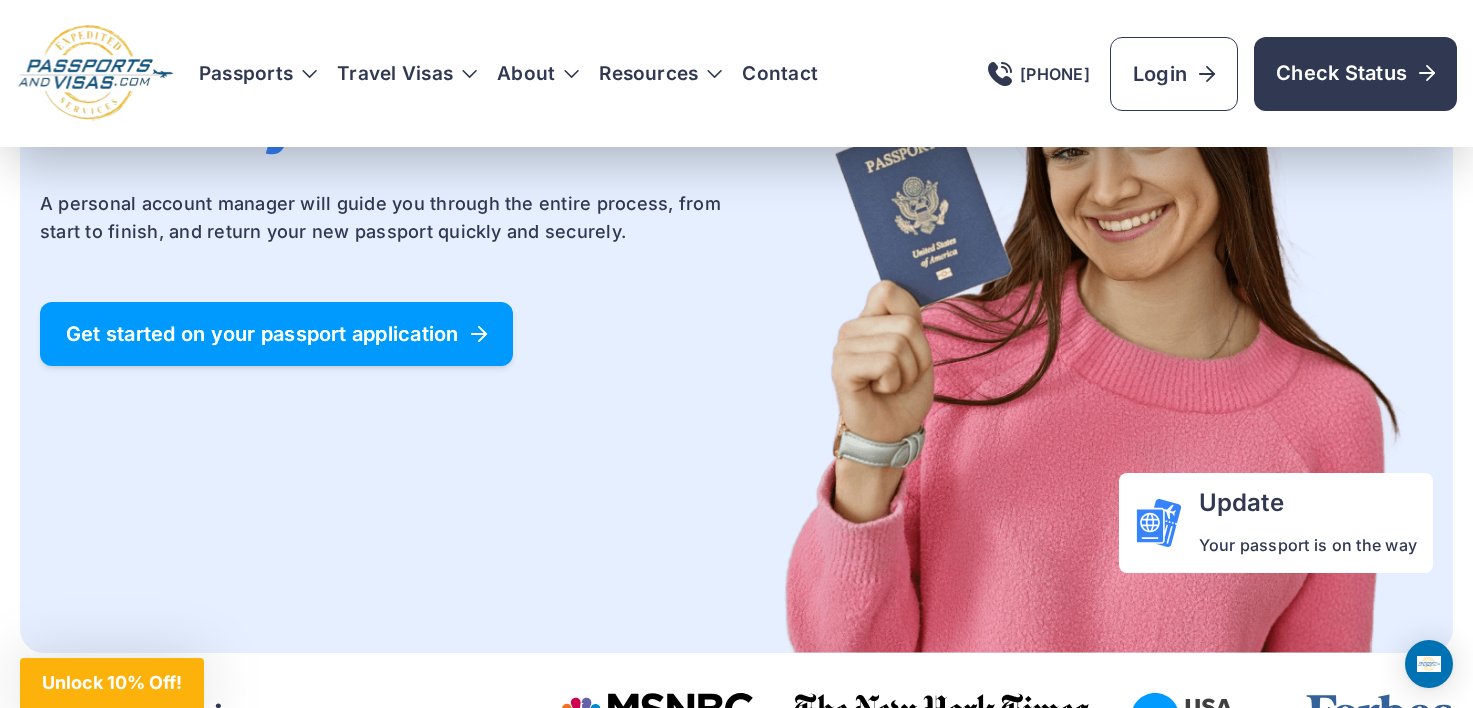 click on "Get started on your passport application" at bounding box center (276, 334) 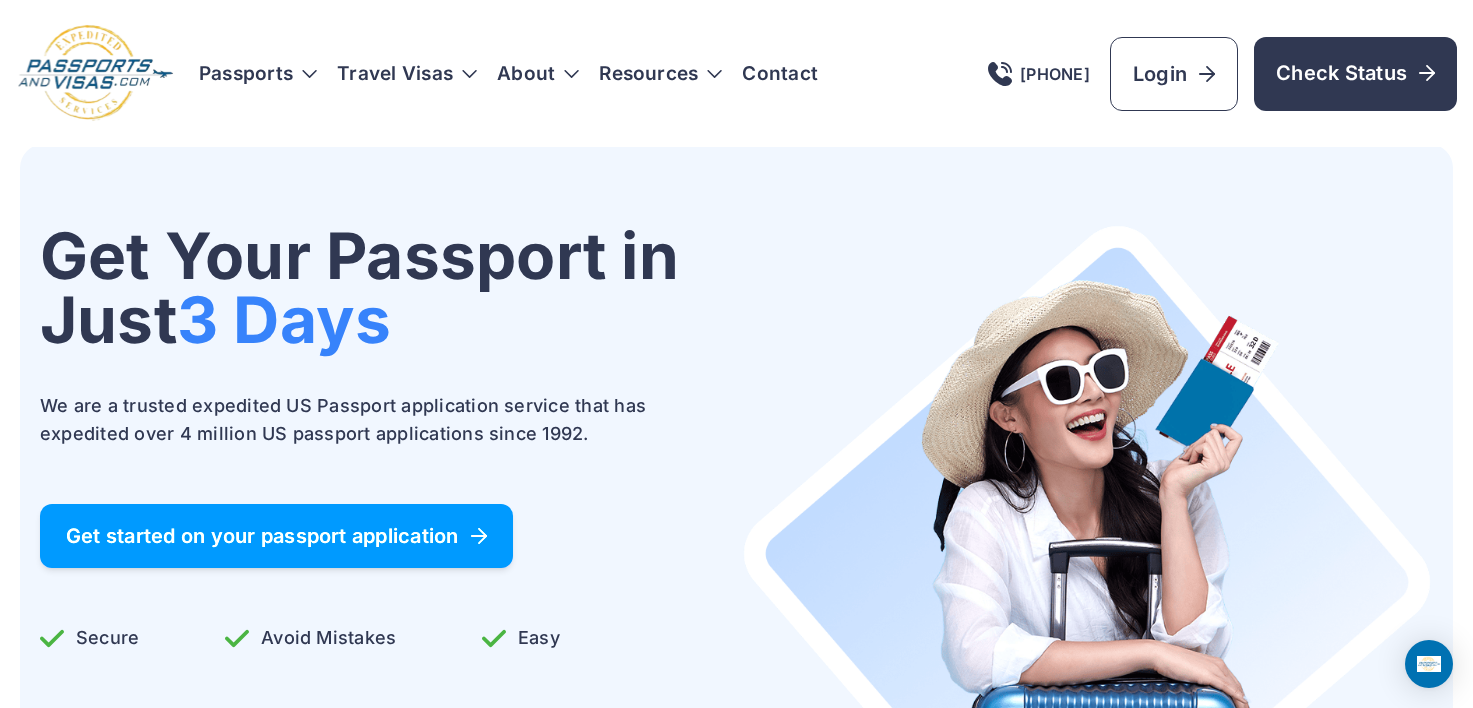 scroll, scrollTop: 0, scrollLeft: 0, axis: both 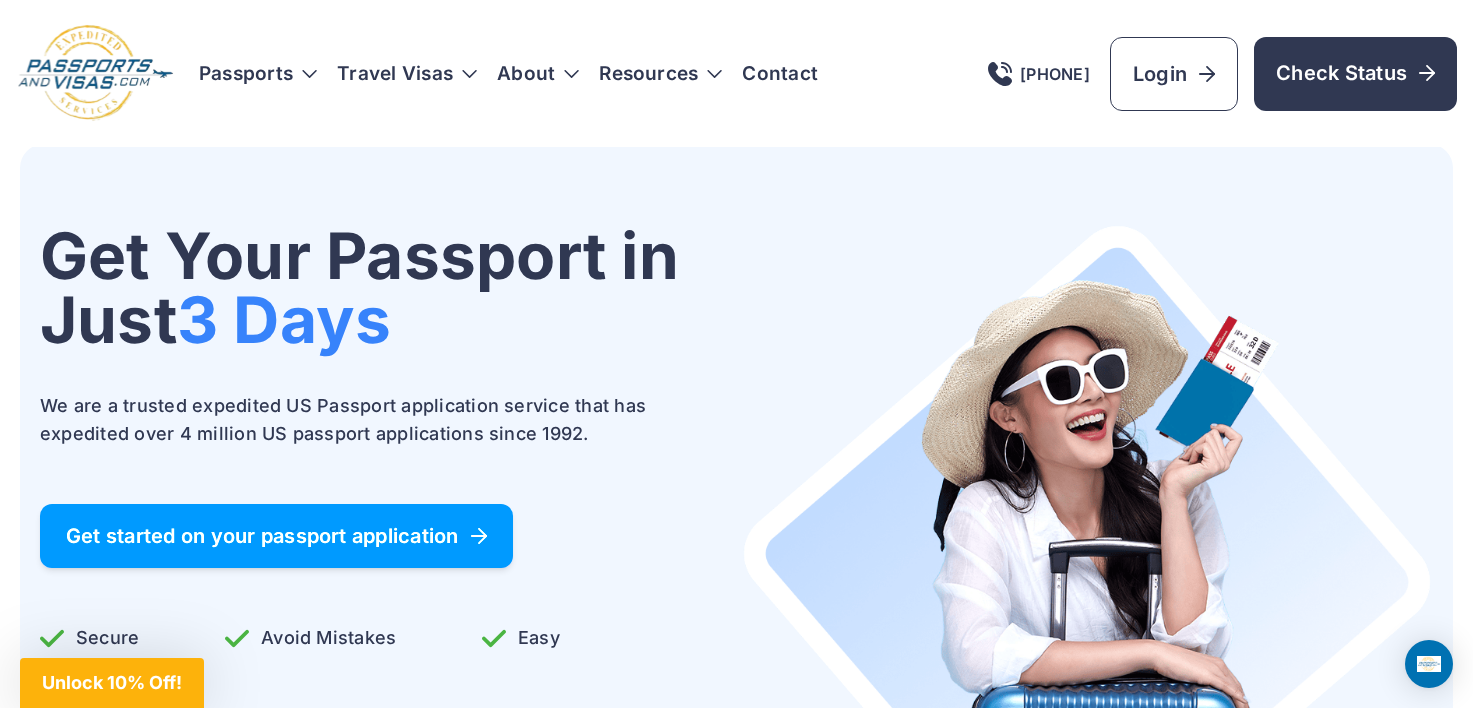 click on "Get started on your passport application" at bounding box center [276, 536] 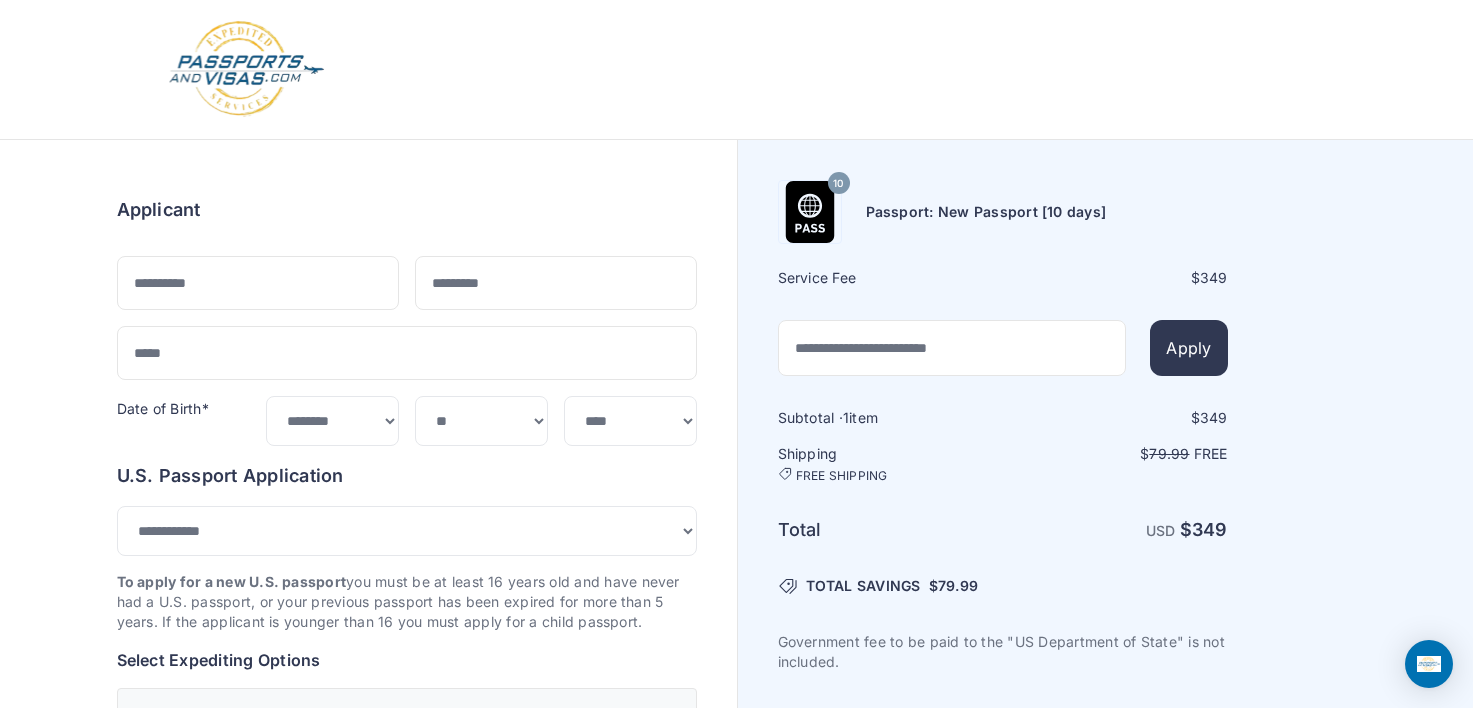 select on "***" 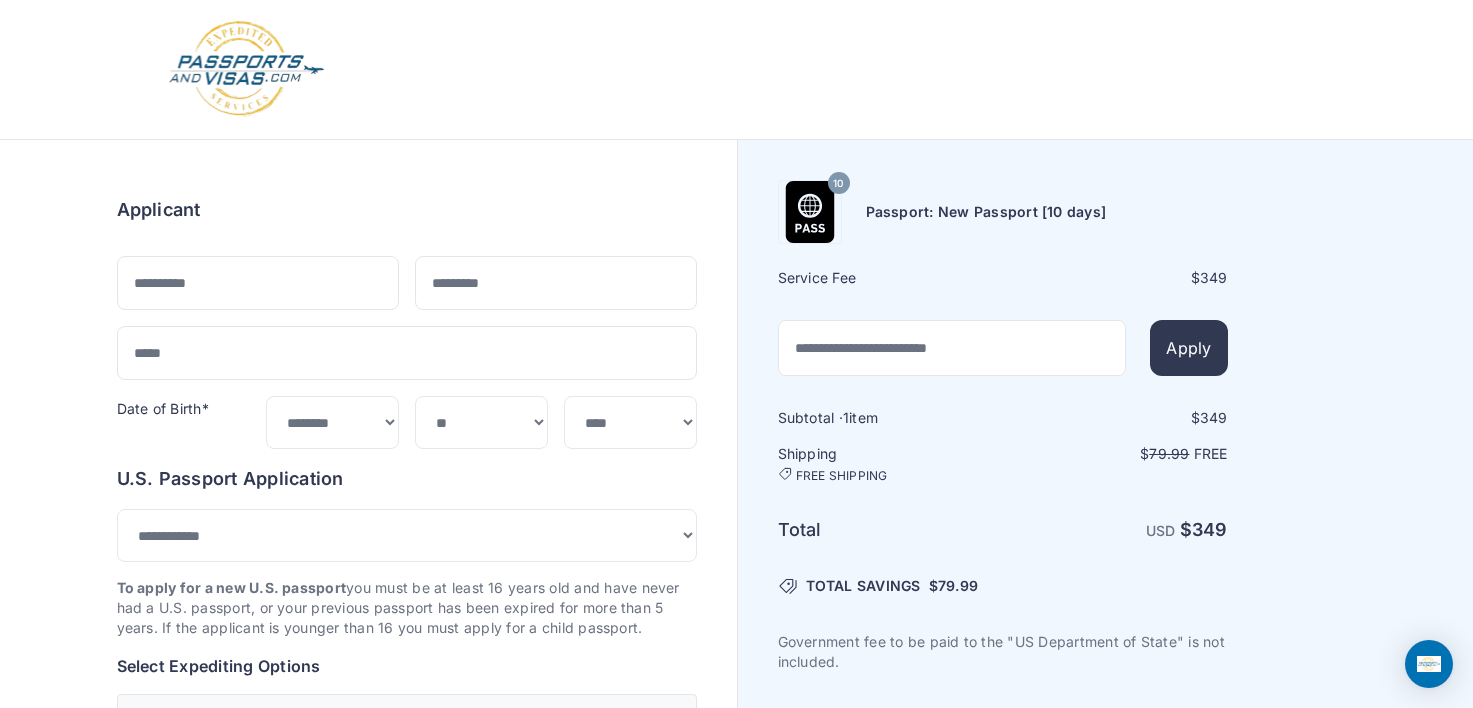 scroll, scrollTop: 14, scrollLeft: 0, axis: vertical 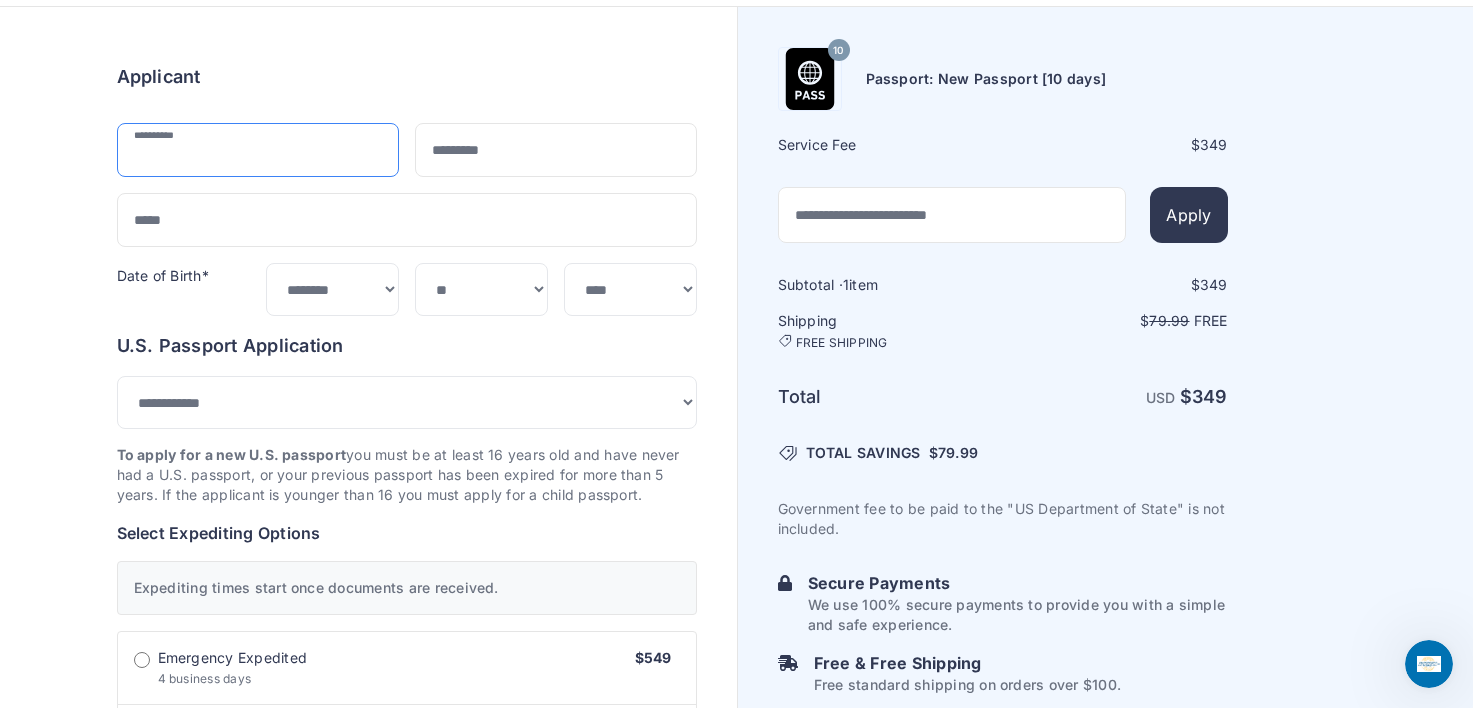 click at bounding box center (258, 150) 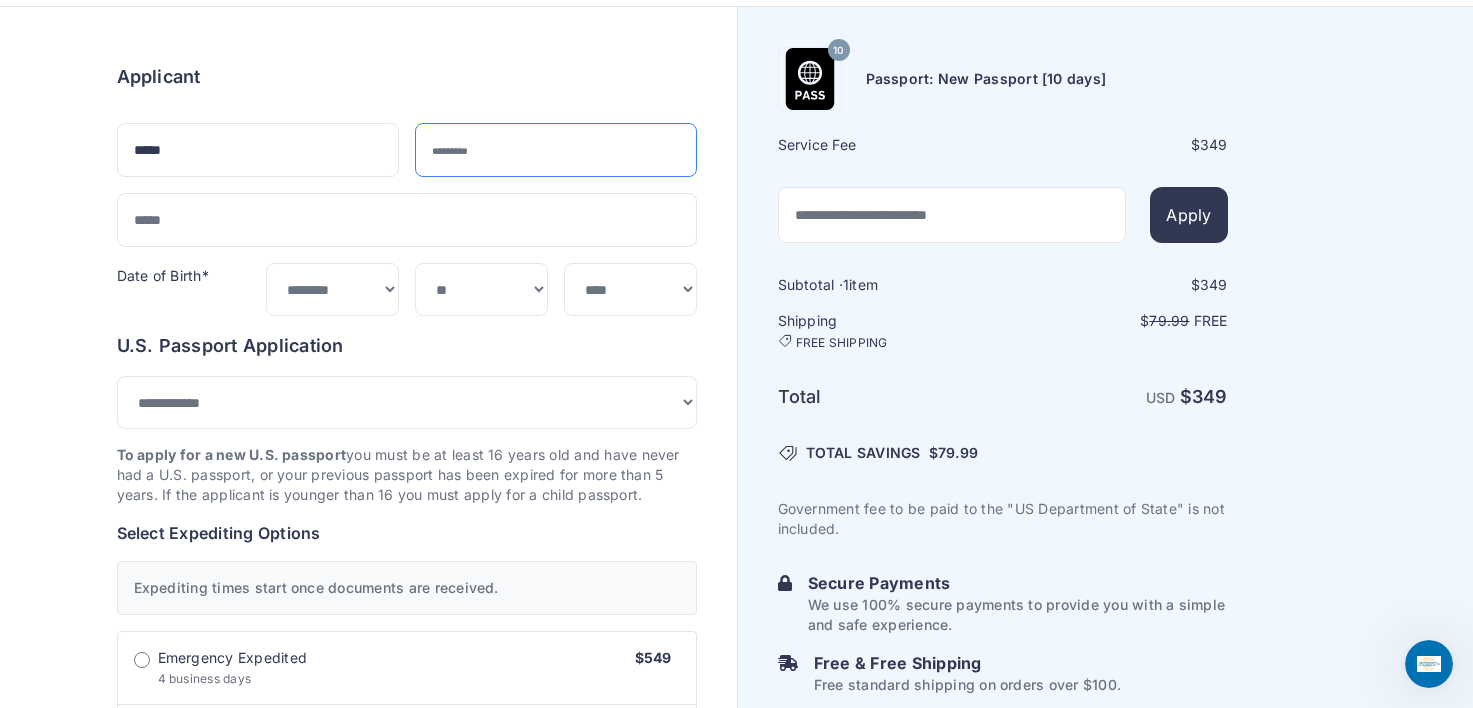 type on "******" 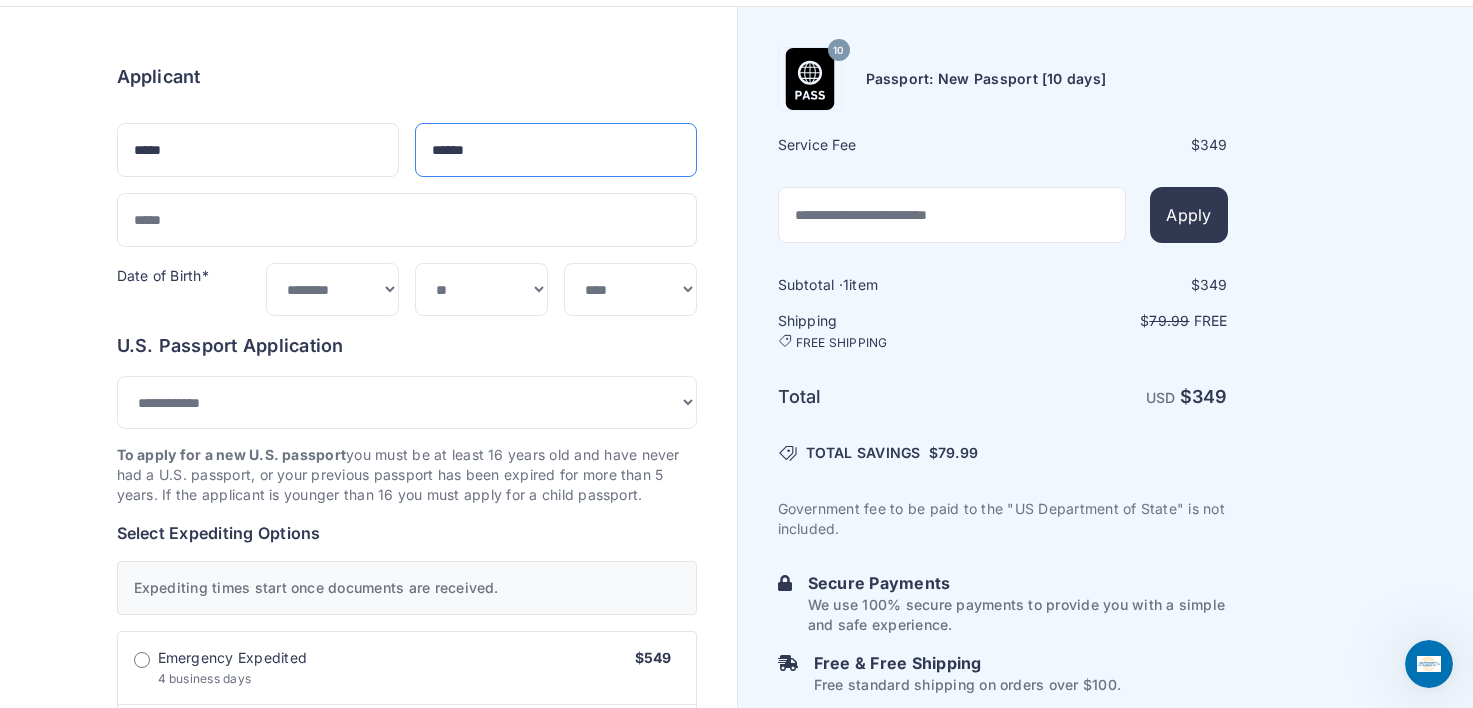 type on "**********" 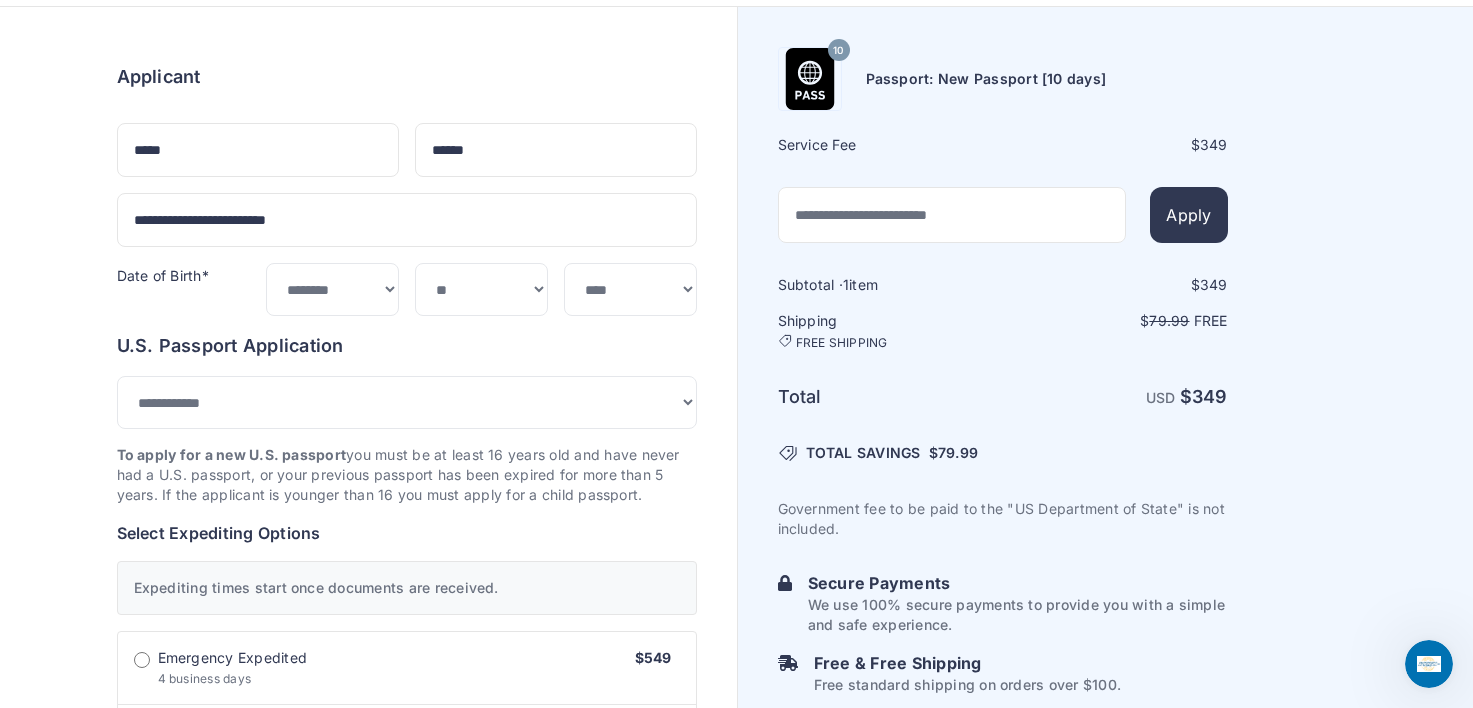 type on "**********" 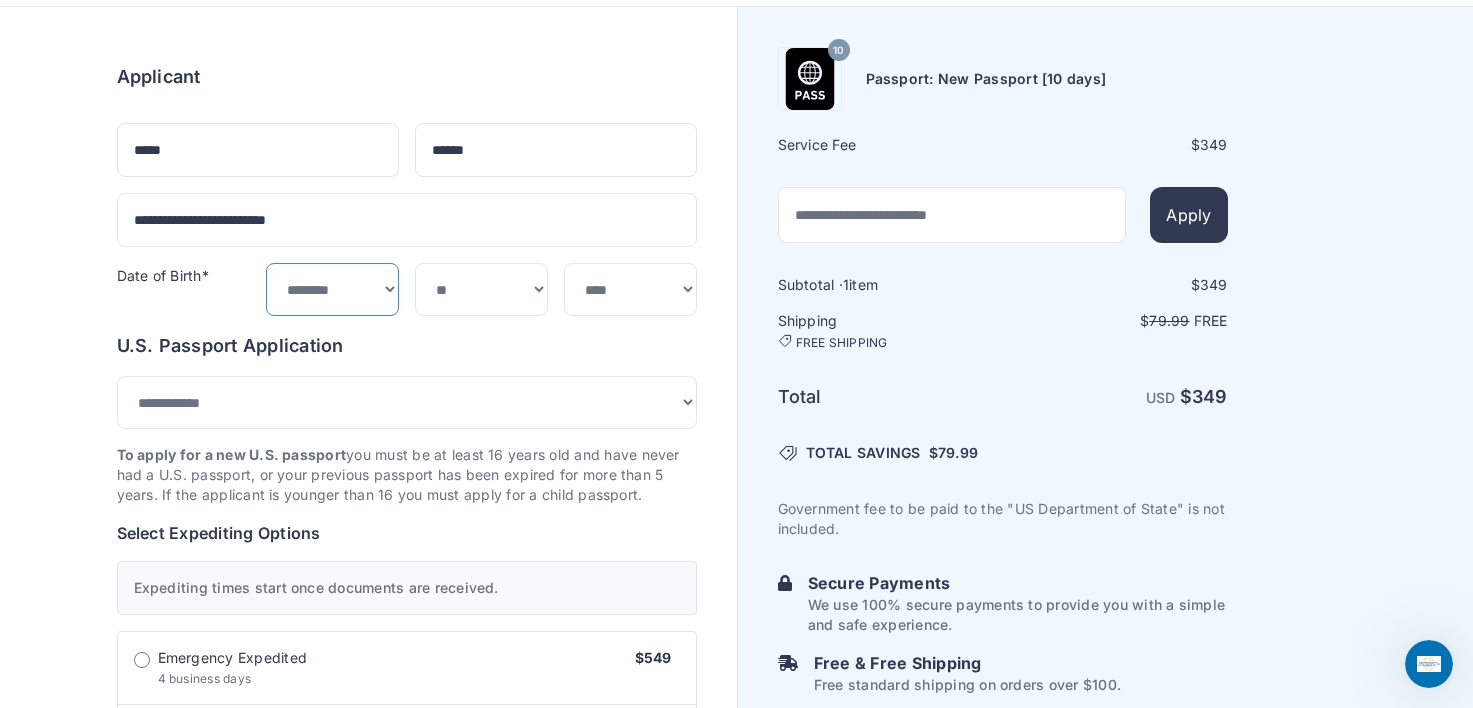 click on "*****
*******
********
*****
*****
***
****
****
******
*********
*******
********
********" at bounding box center [332, 289] 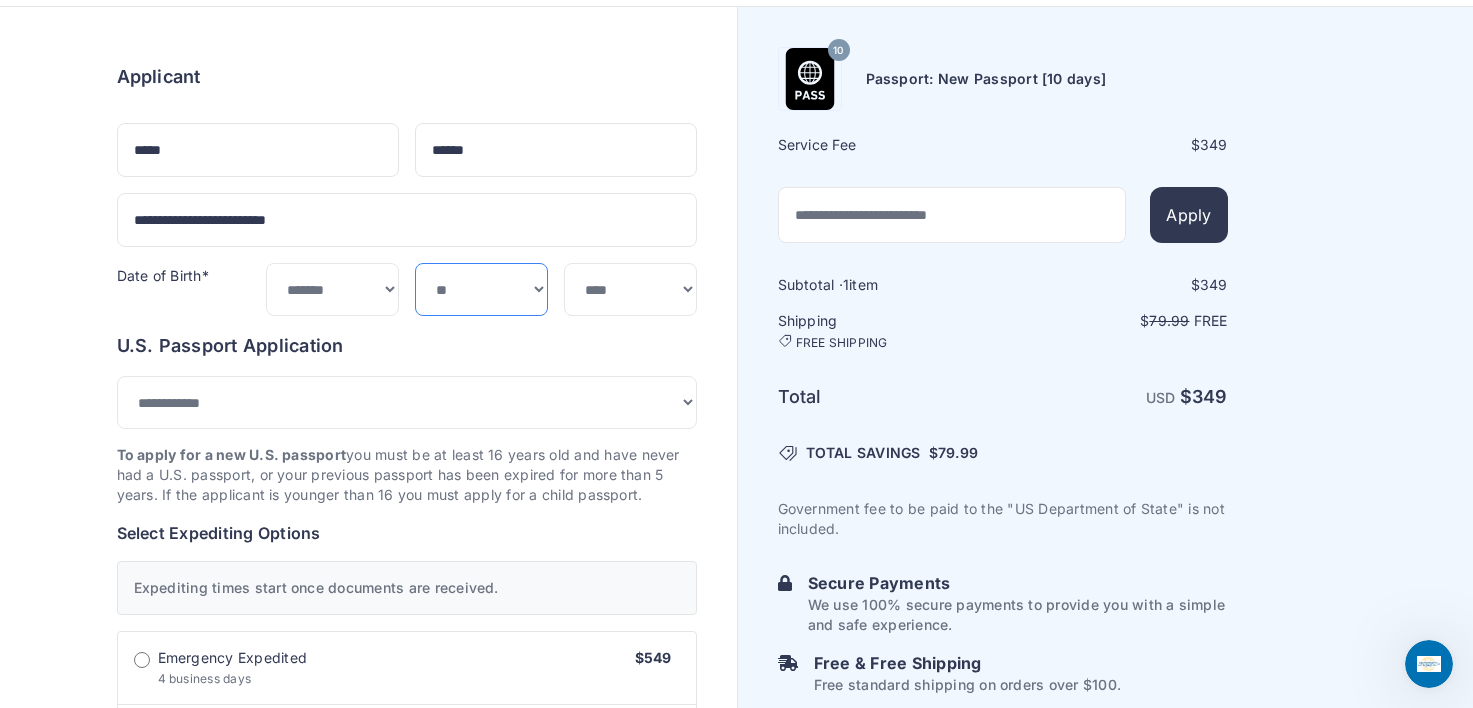 click on "***
*
*
*
*
*
*
*
*
*
**
**
**
**
** ** ** ** ** **" at bounding box center [481, 289] 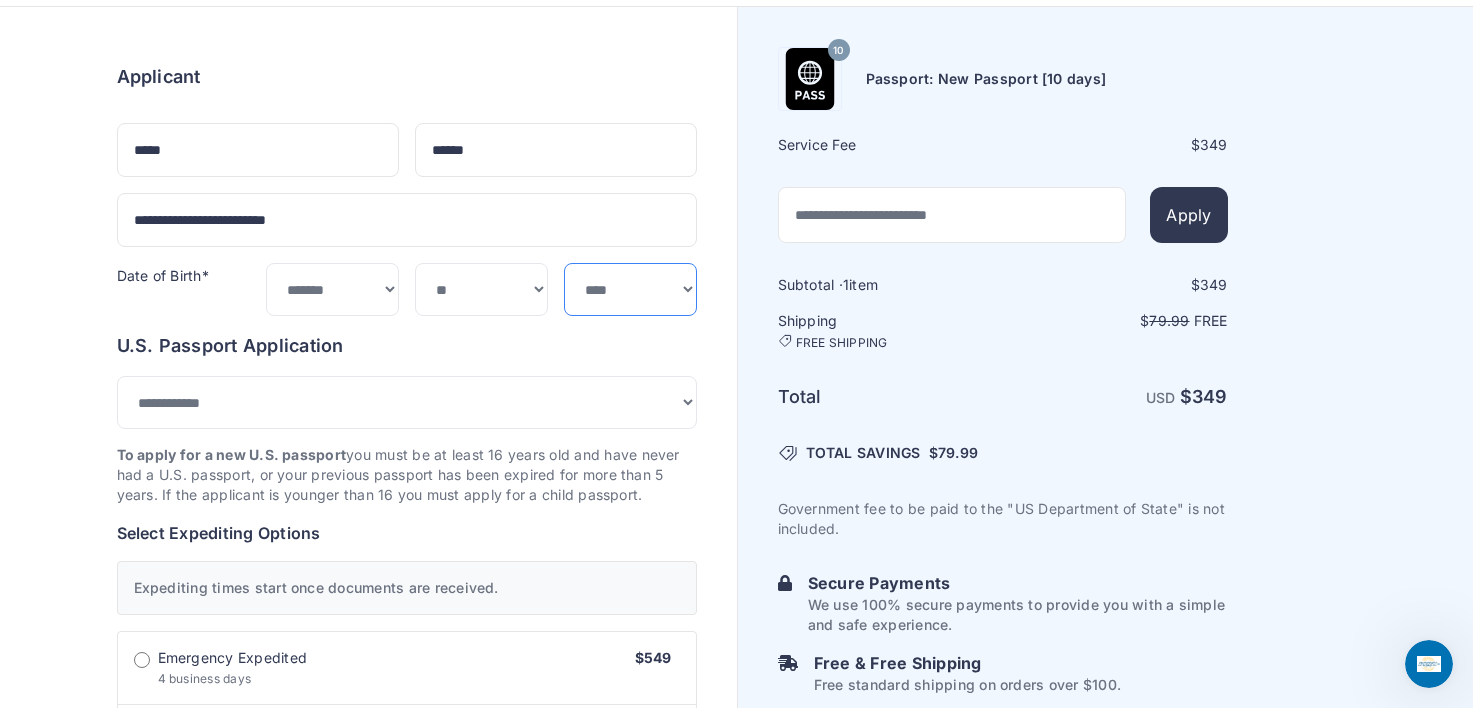 click on "****
****
****
****
****
****
****
****
****
****
****
****
****
**** **** **** **** **** **** **** **** **** **** ****" at bounding box center [630, 289] 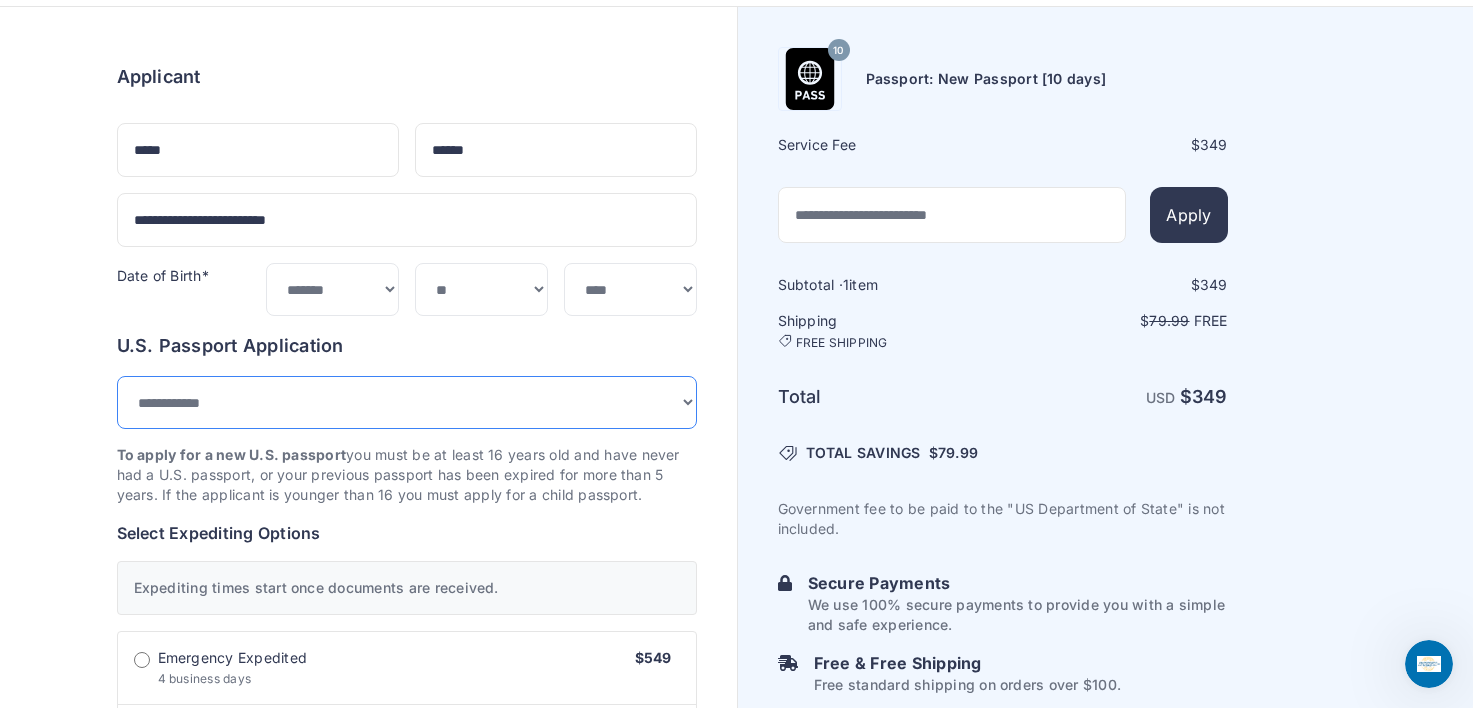 click on "**********" at bounding box center (407, 402) 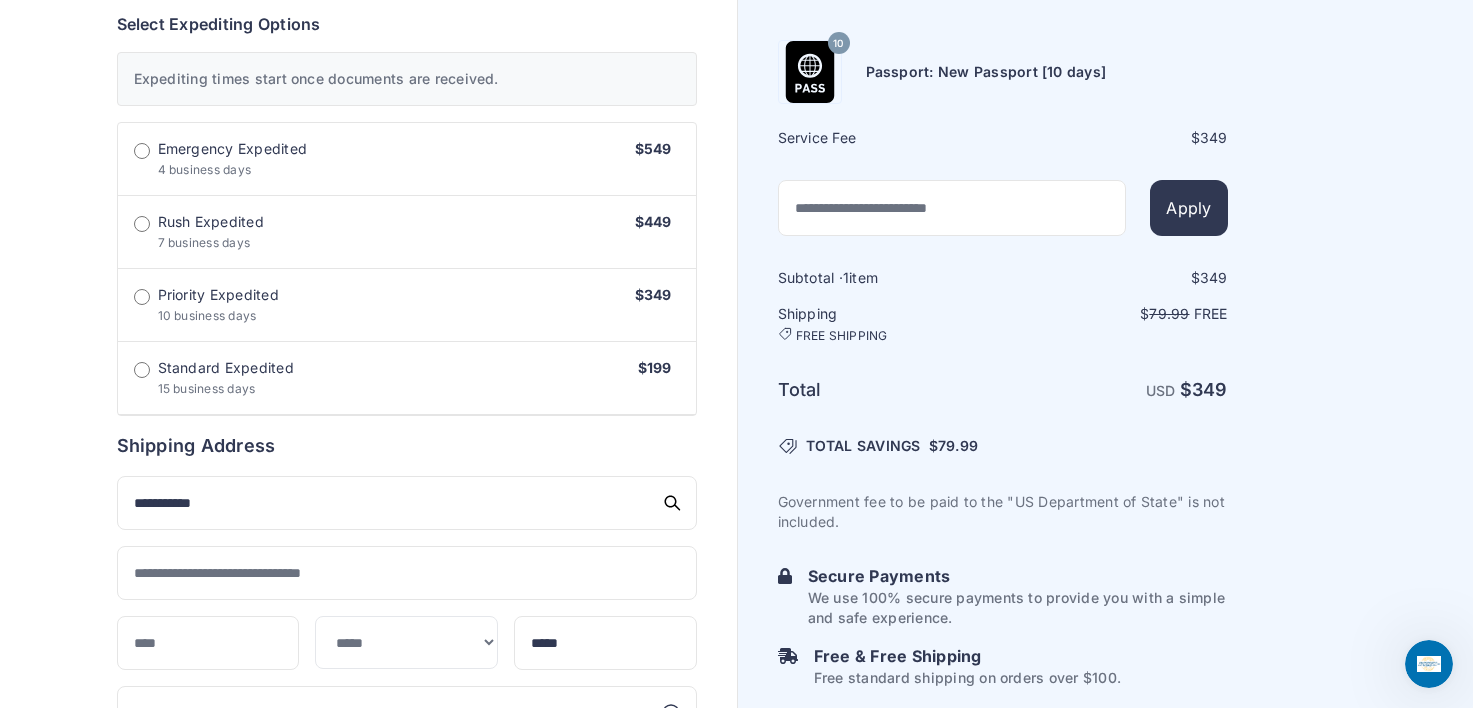 scroll, scrollTop: 643, scrollLeft: 0, axis: vertical 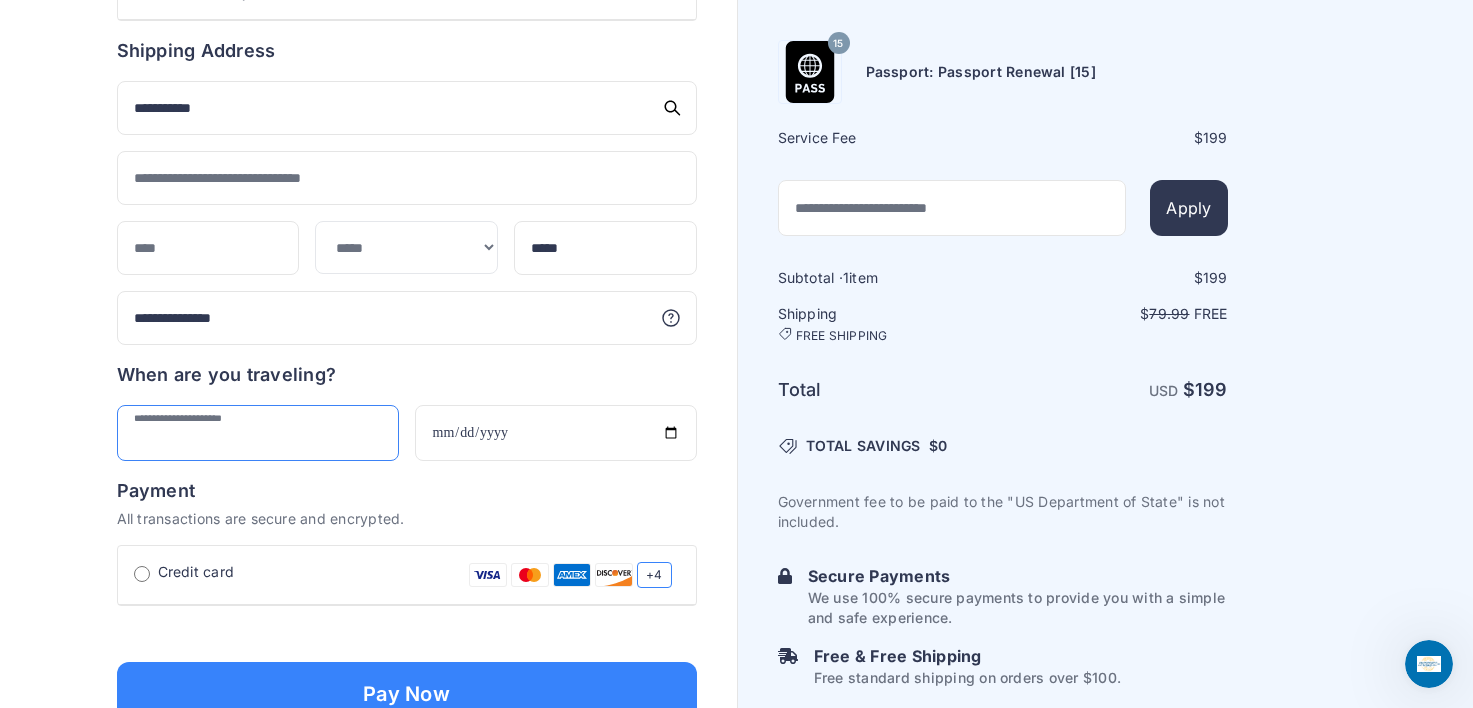 click at bounding box center [258, 433] 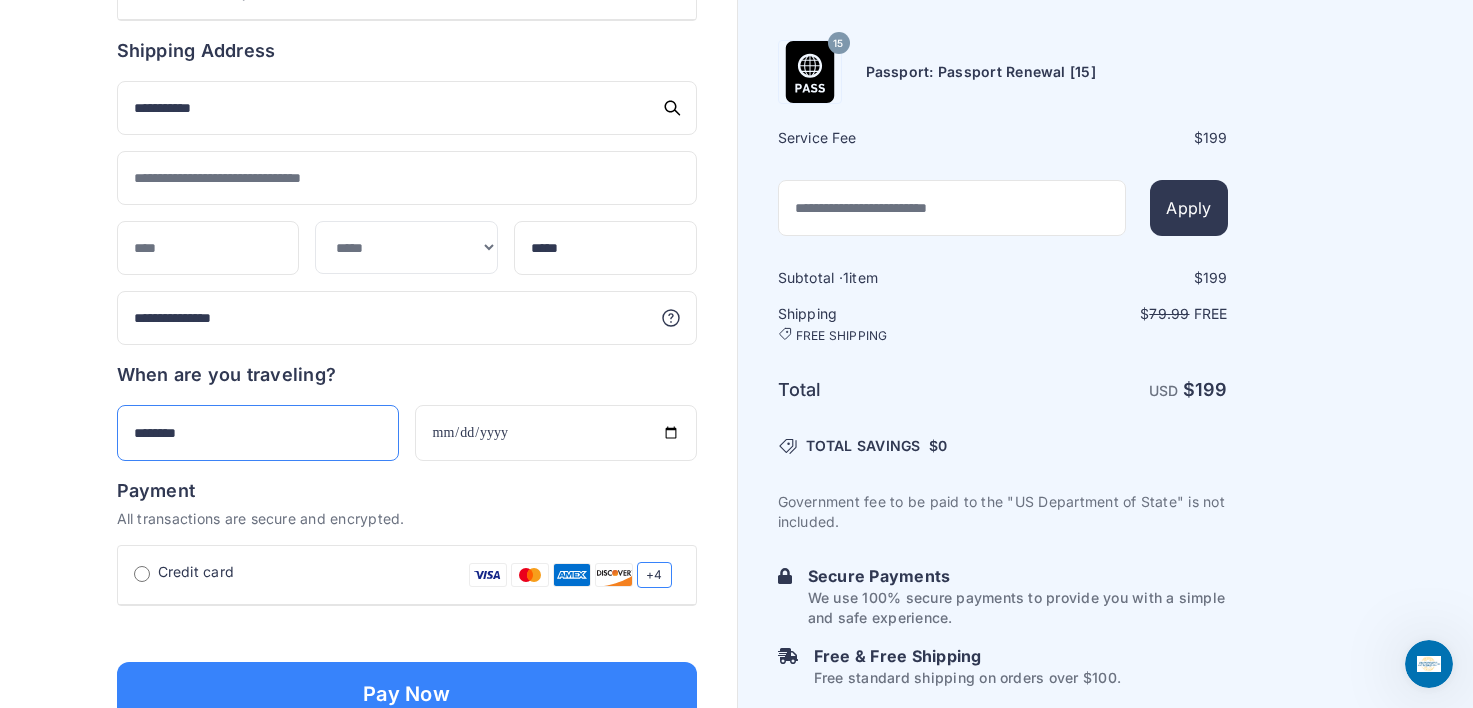 type on "********" 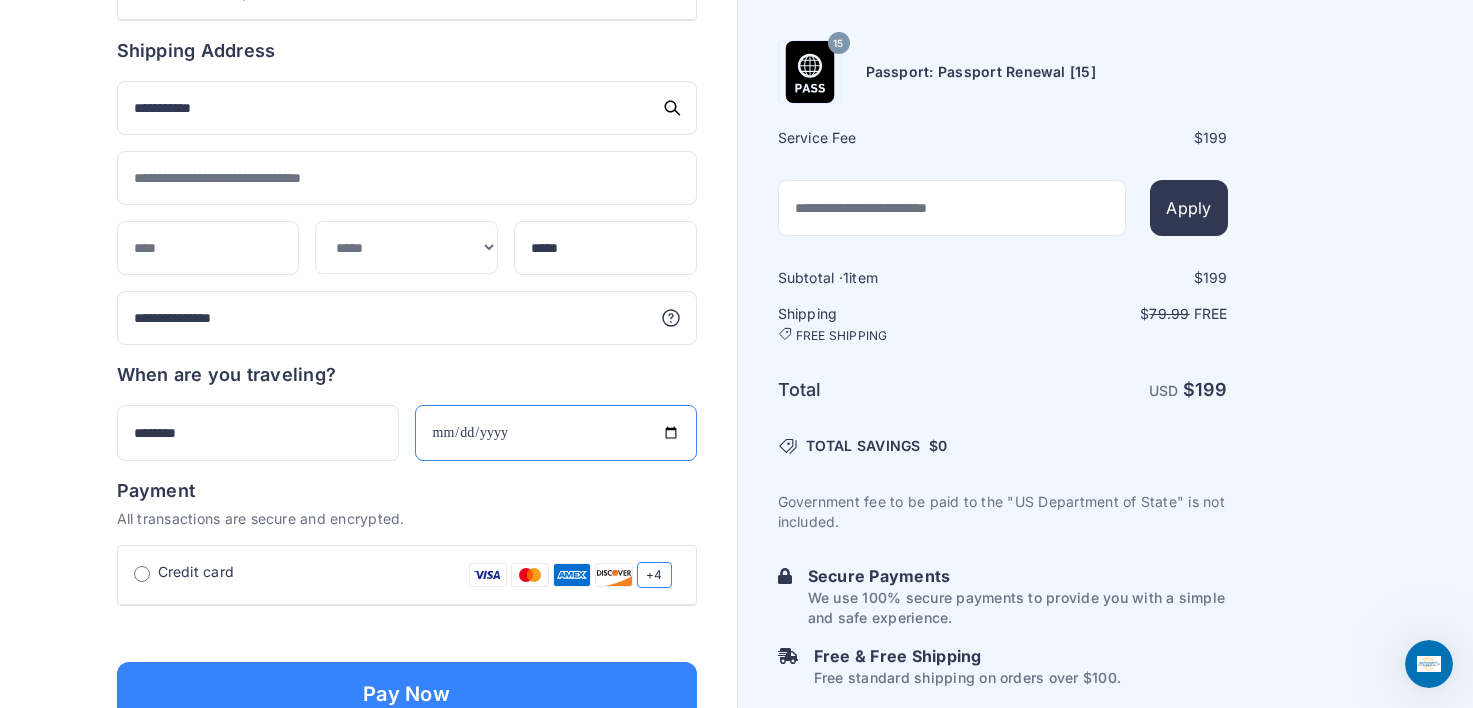 type on "**********" 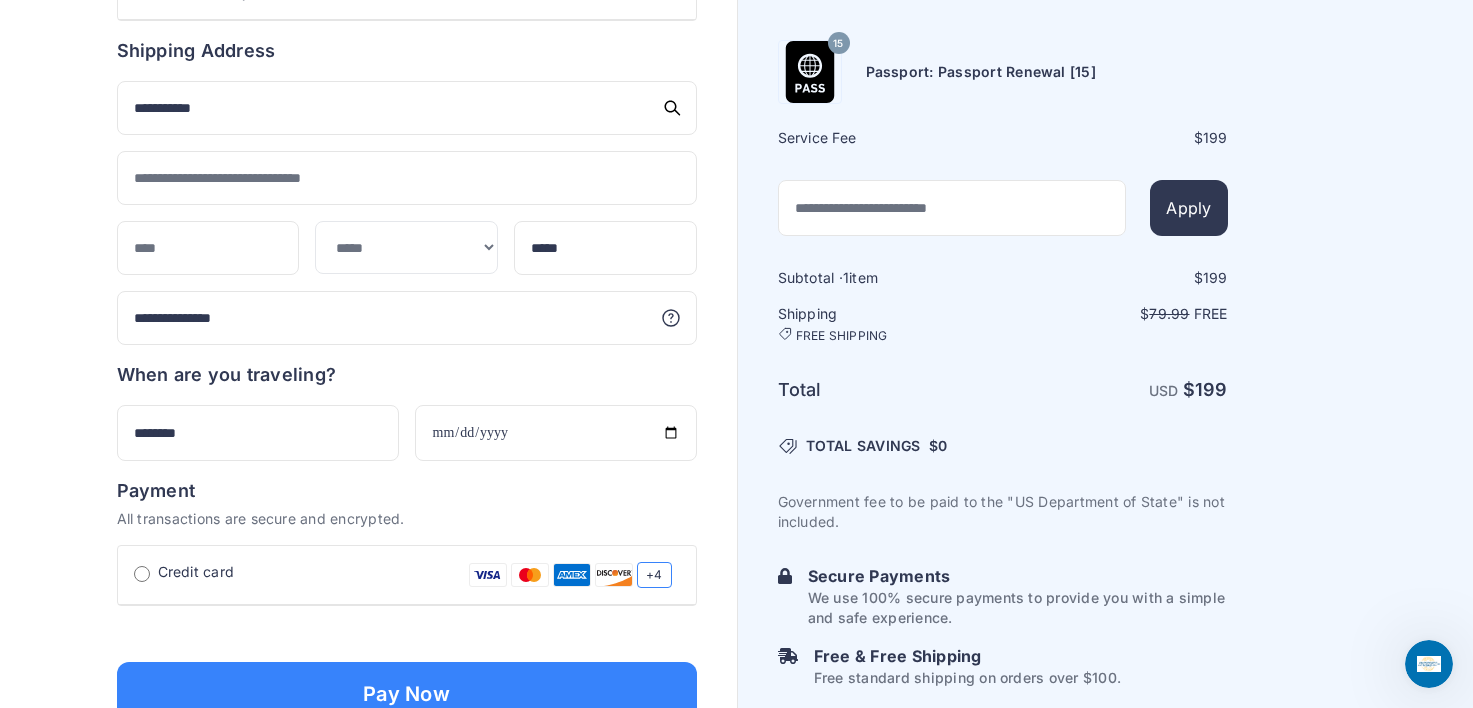 click on "Payment" at bounding box center (407, 491) 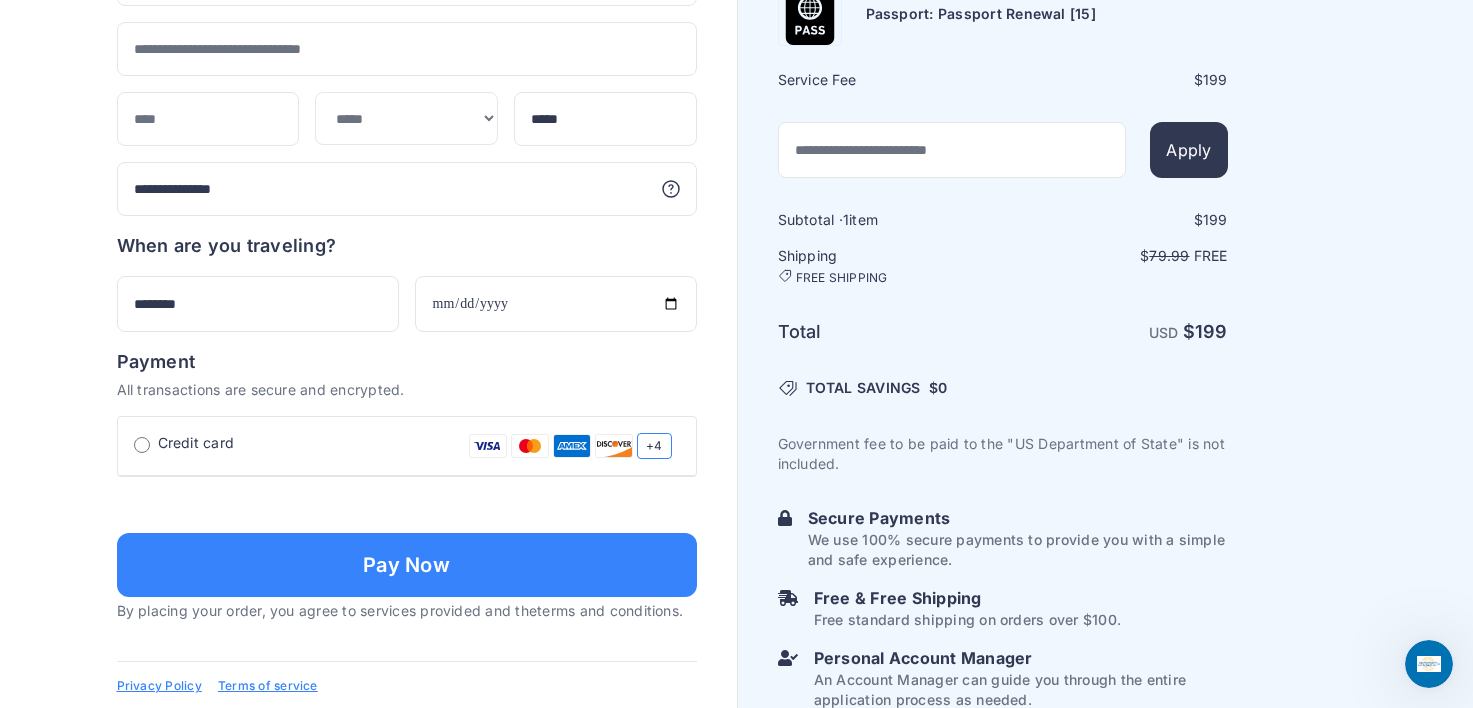 scroll, scrollTop: 1167, scrollLeft: 0, axis: vertical 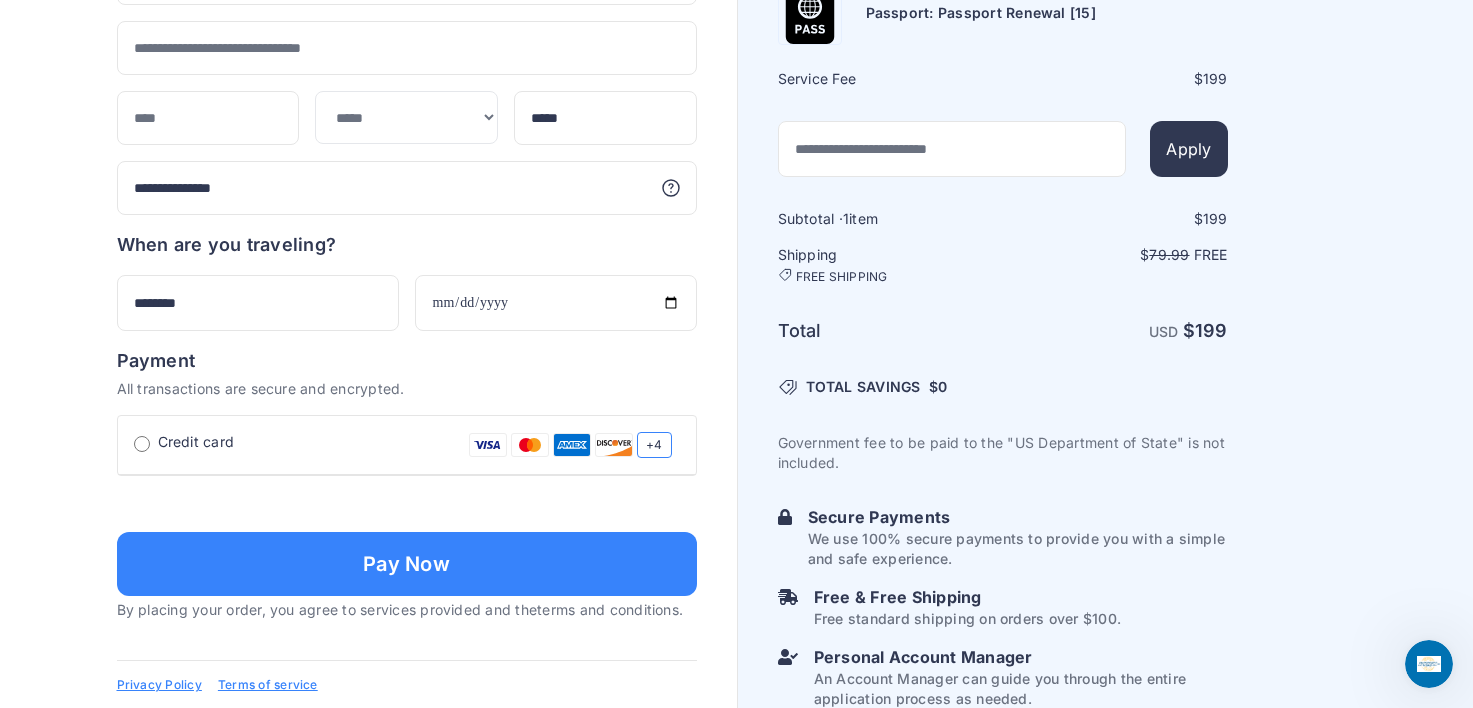 click at bounding box center [407, 502] 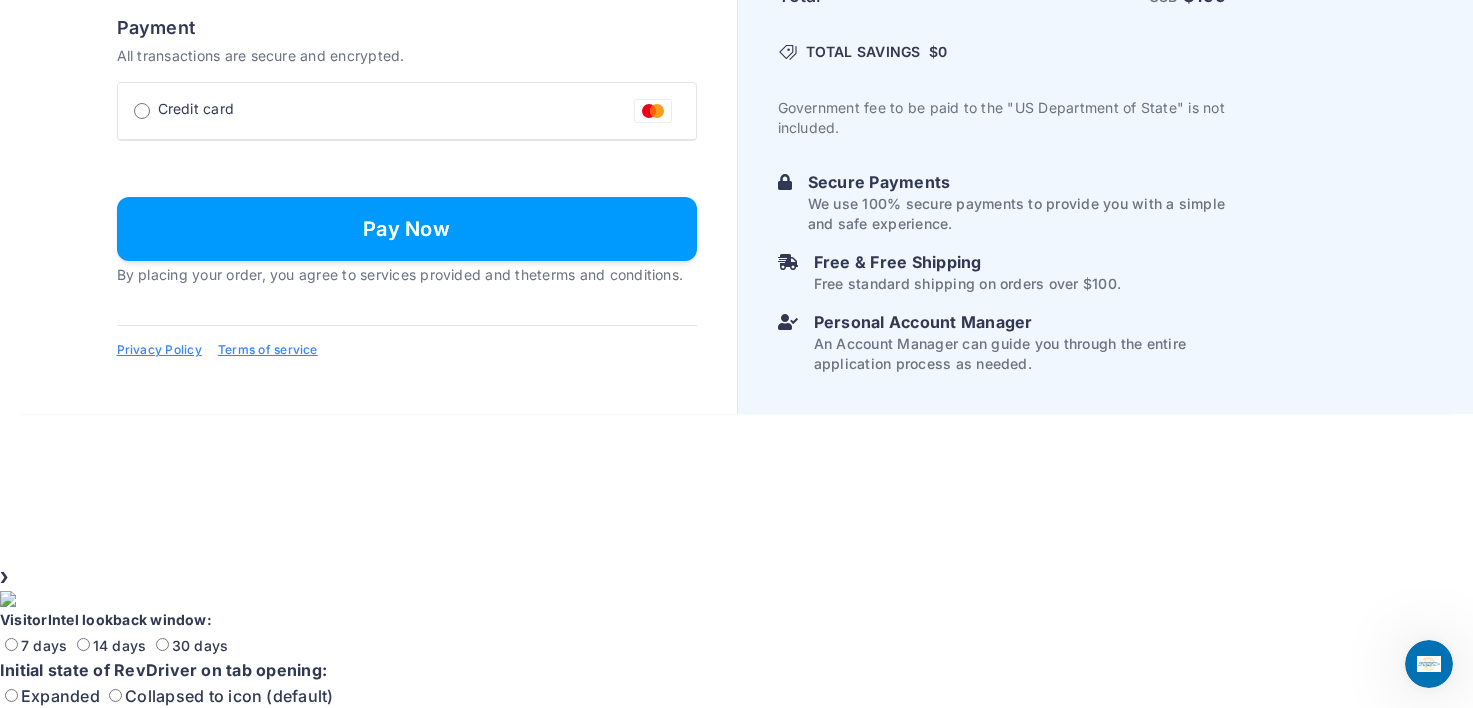 scroll, scrollTop: 1501, scrollLeft: 0, axis: vertical 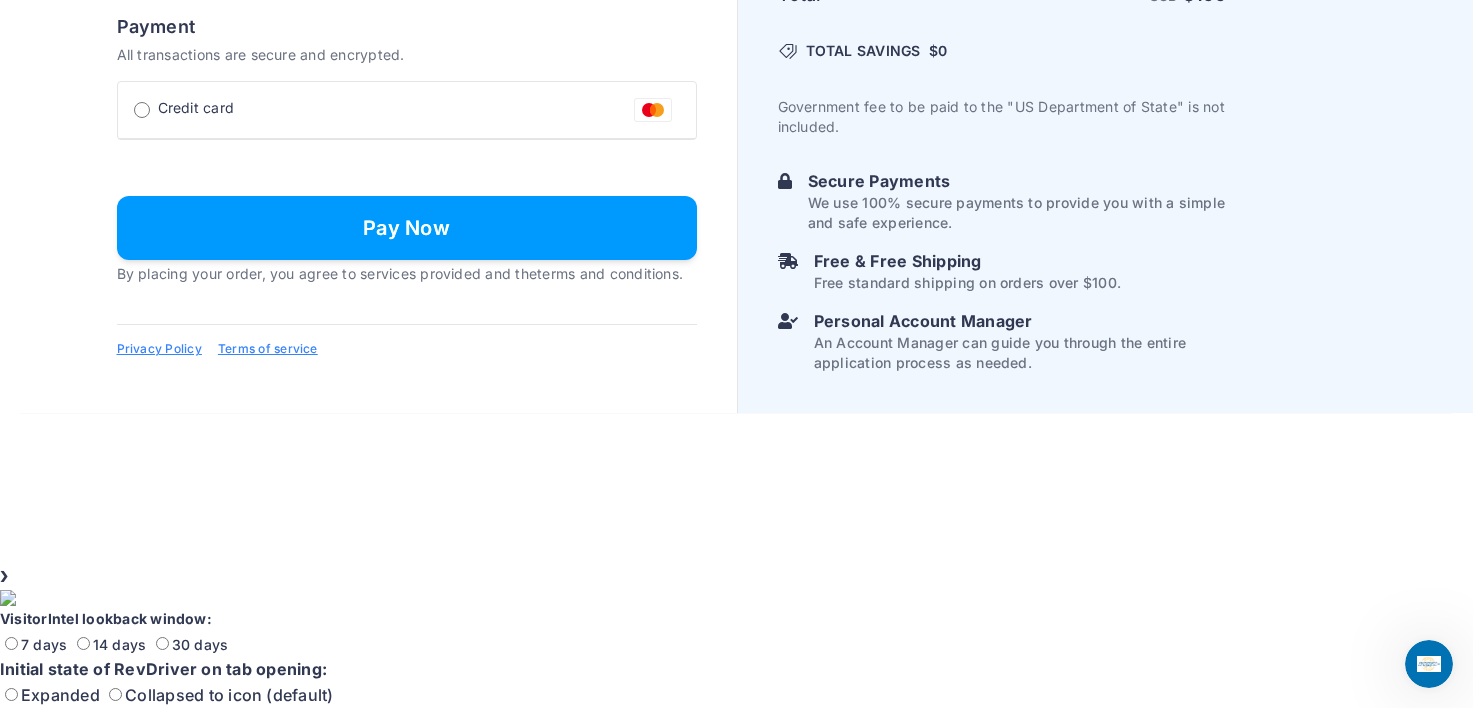 click on "Pay Now" at bounding box center (407, 228) 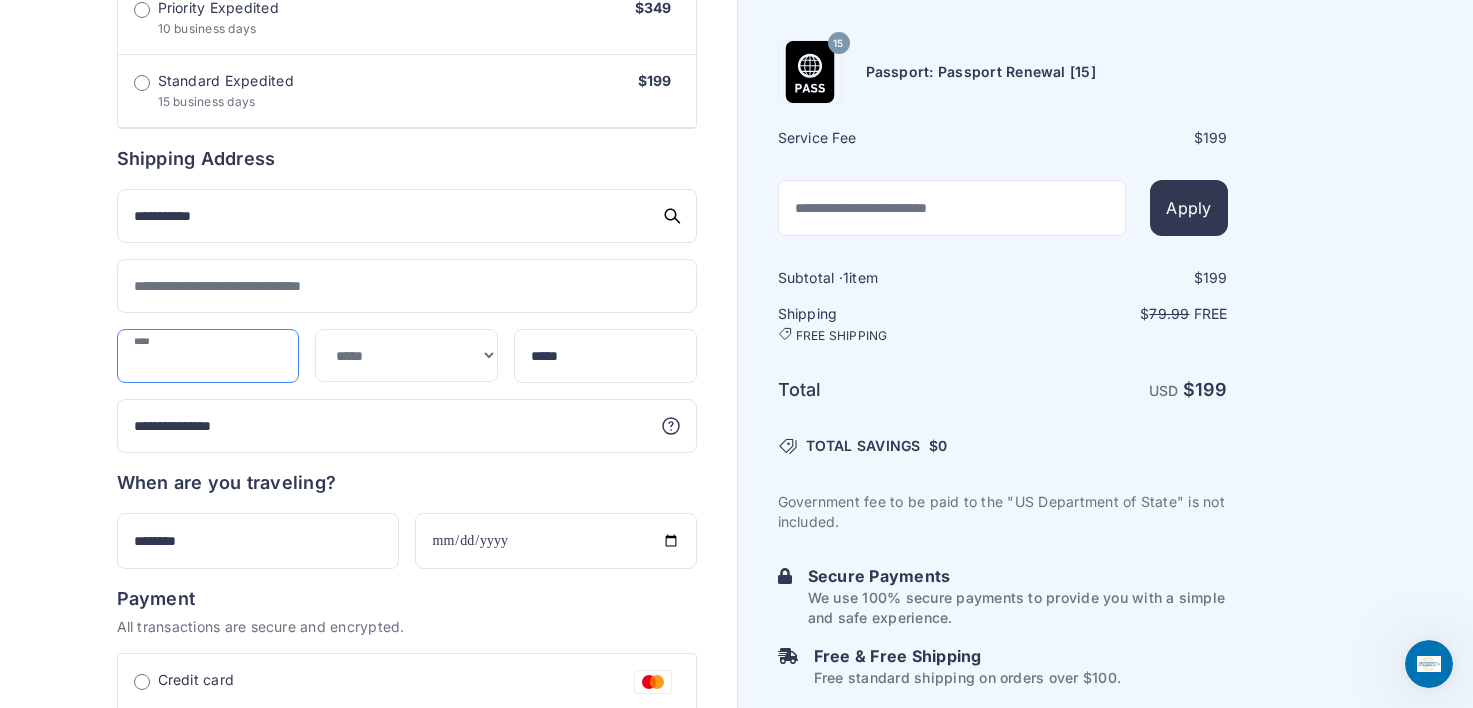 click at bounding box center (208, 356) 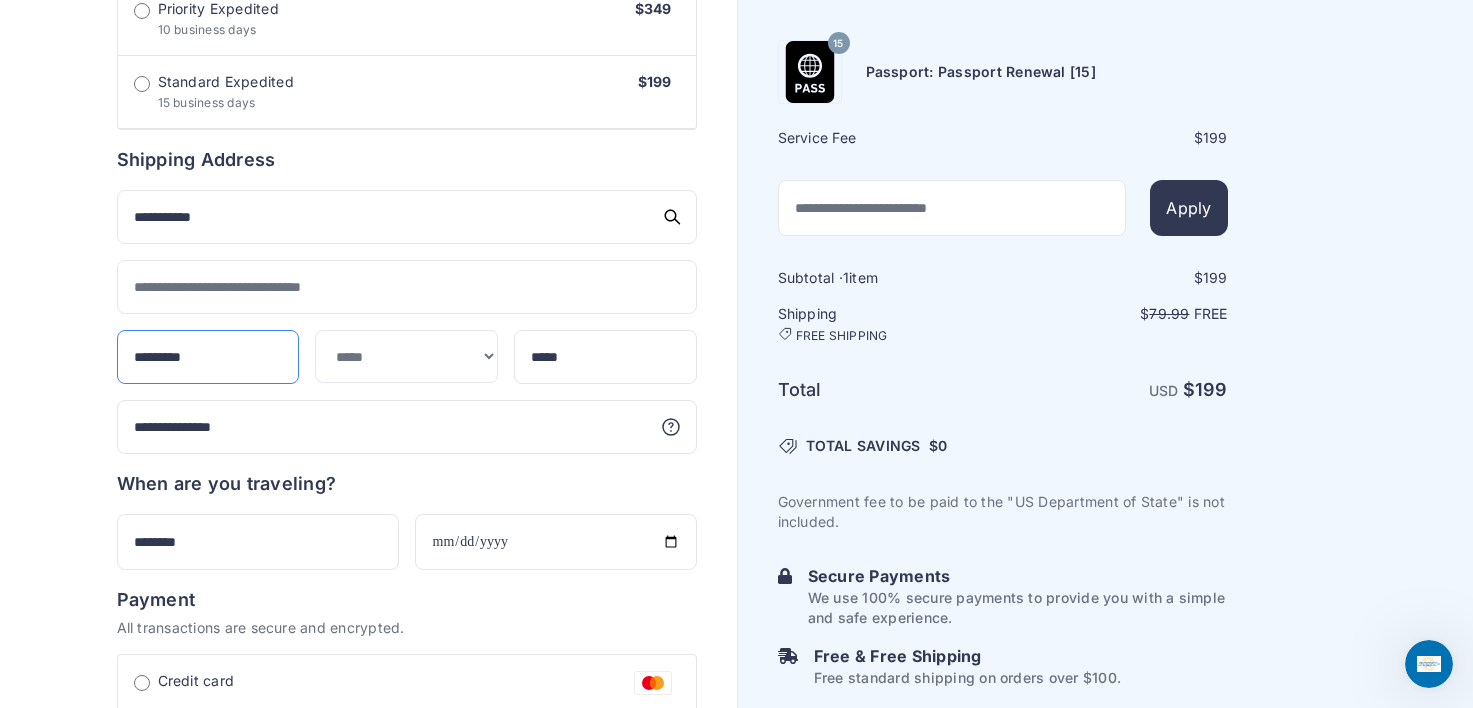 type on "*********" 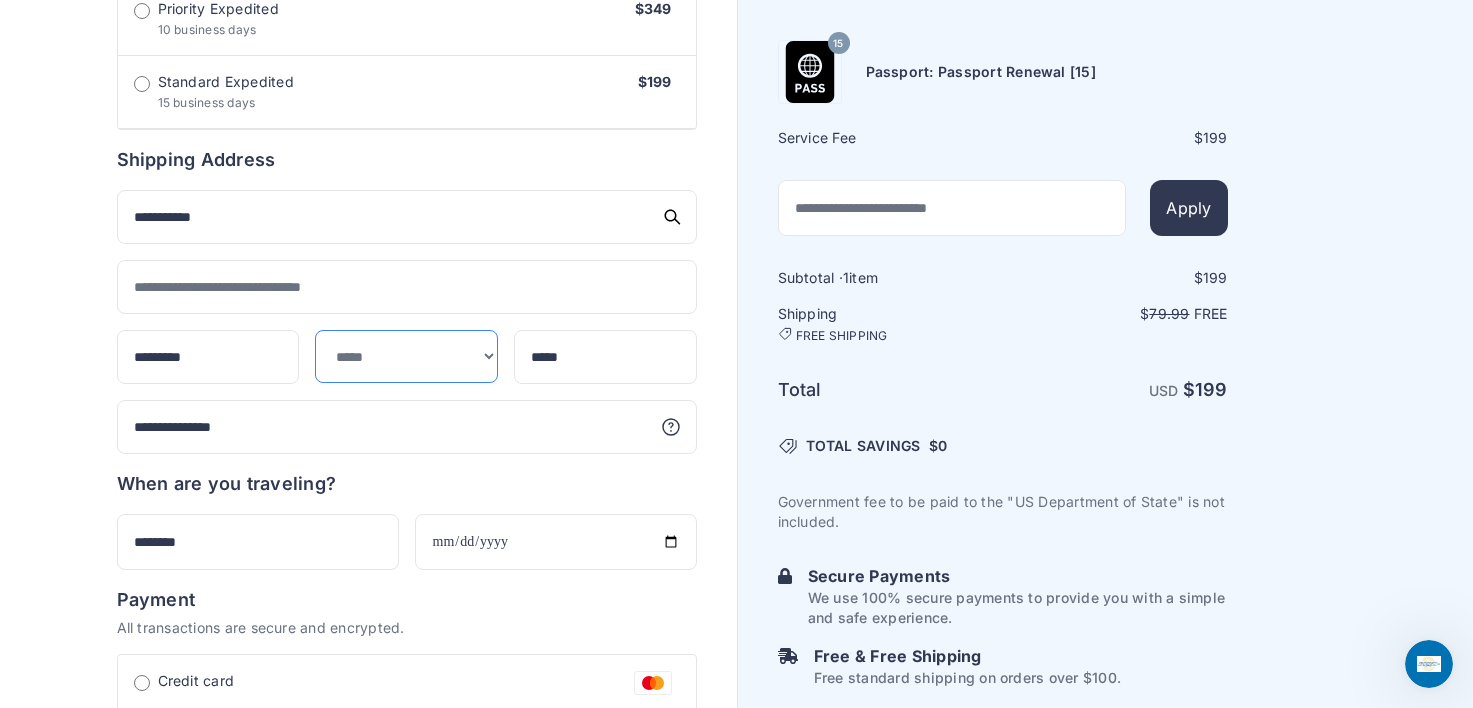 select on "**" 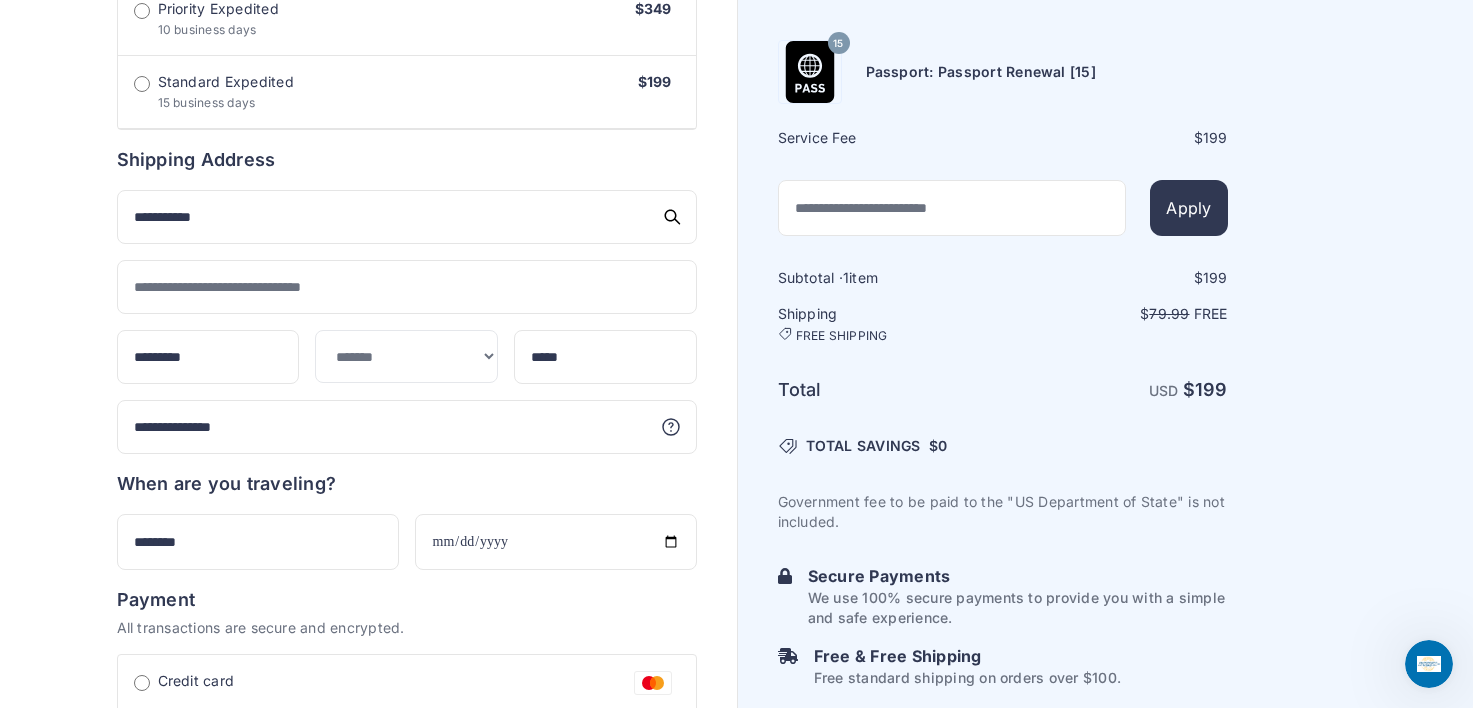 click on "When are you traveling?" at bounding box center (407, 484) 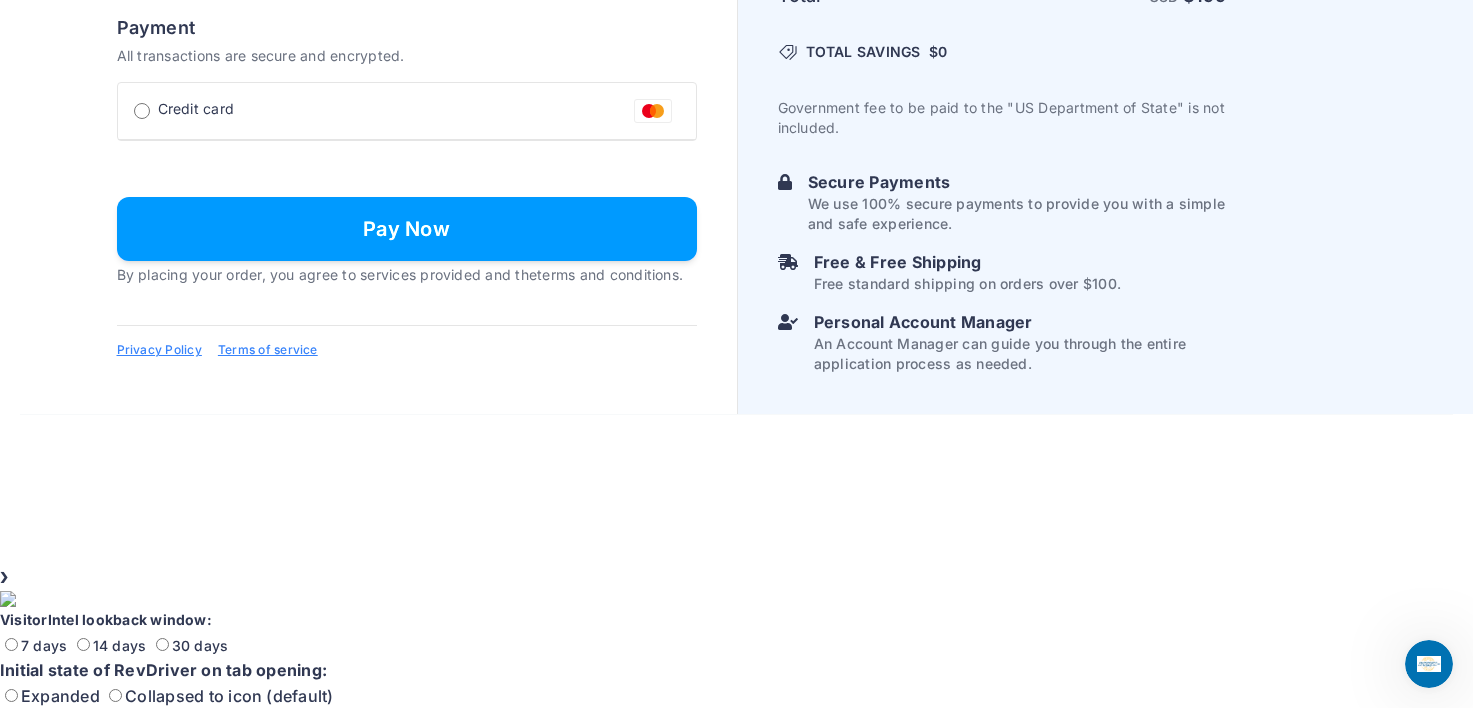 click on "Pay Now" at bounding box center (407, 229) 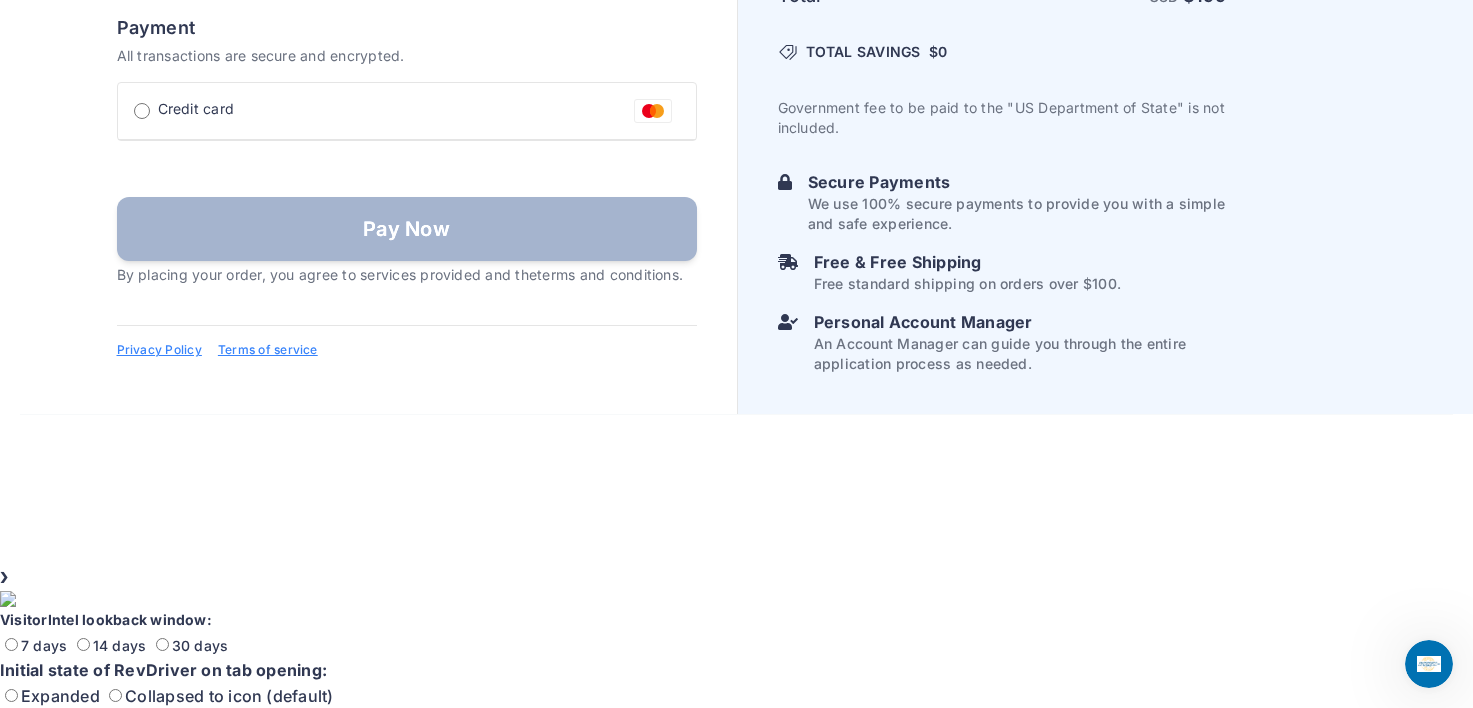 scroll, scrollTop: 1501, scrollLeft: 0, axis: vertical 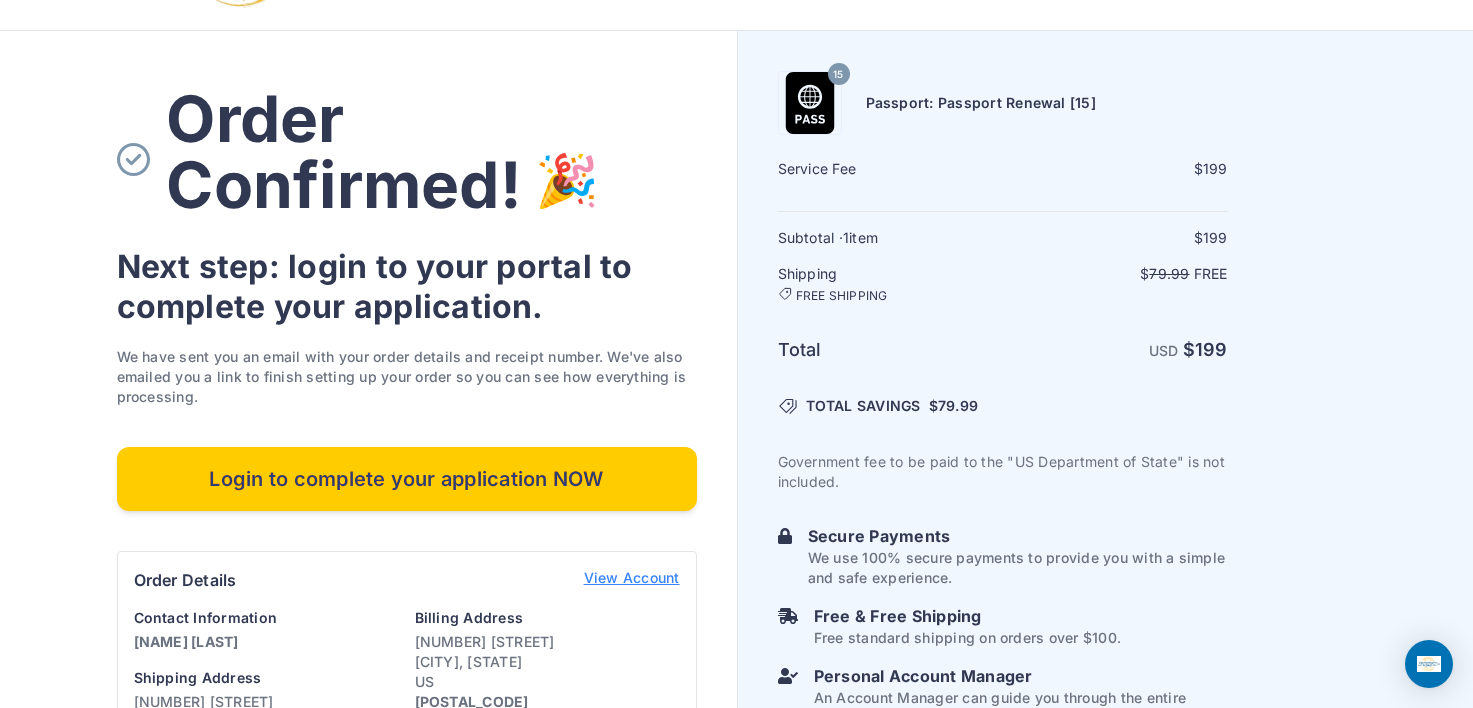 click on "Login to complete your application NOW" at bounding box center (407, 479) 